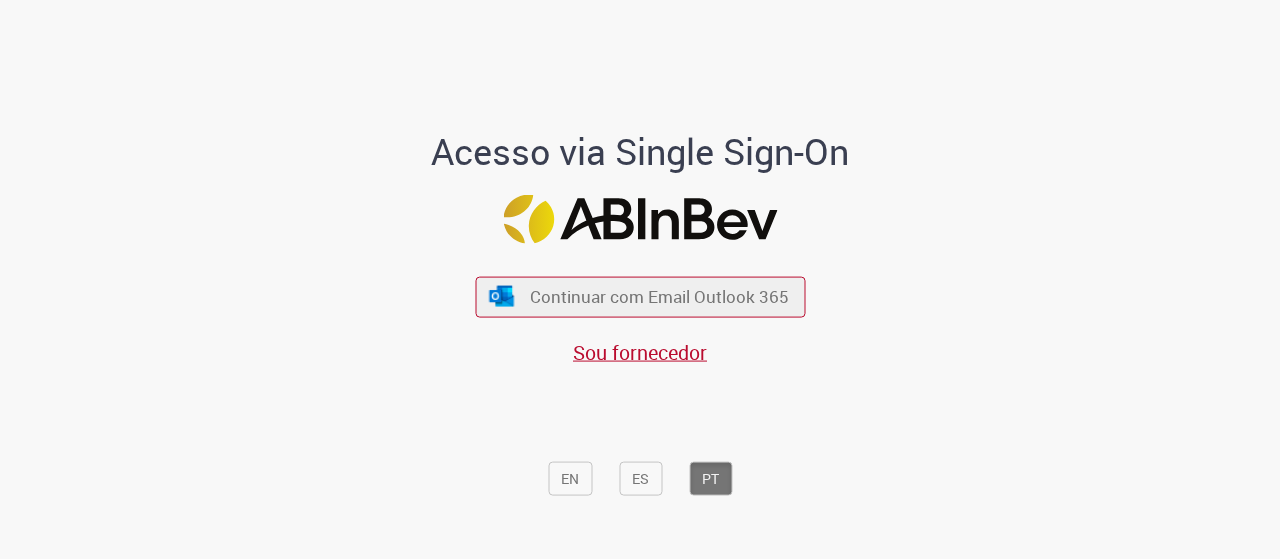 scroll, scrollTop: 0, scrollLeft: 0, axis: both 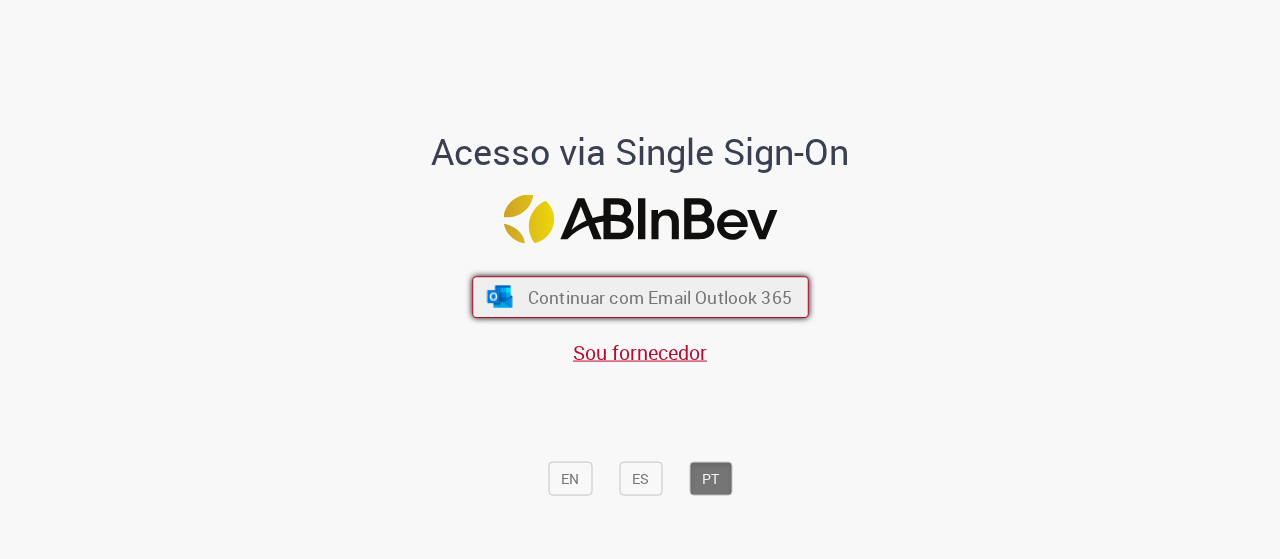 click on "Continuar com Email Outlook 365" at bounding box center [659, 296] 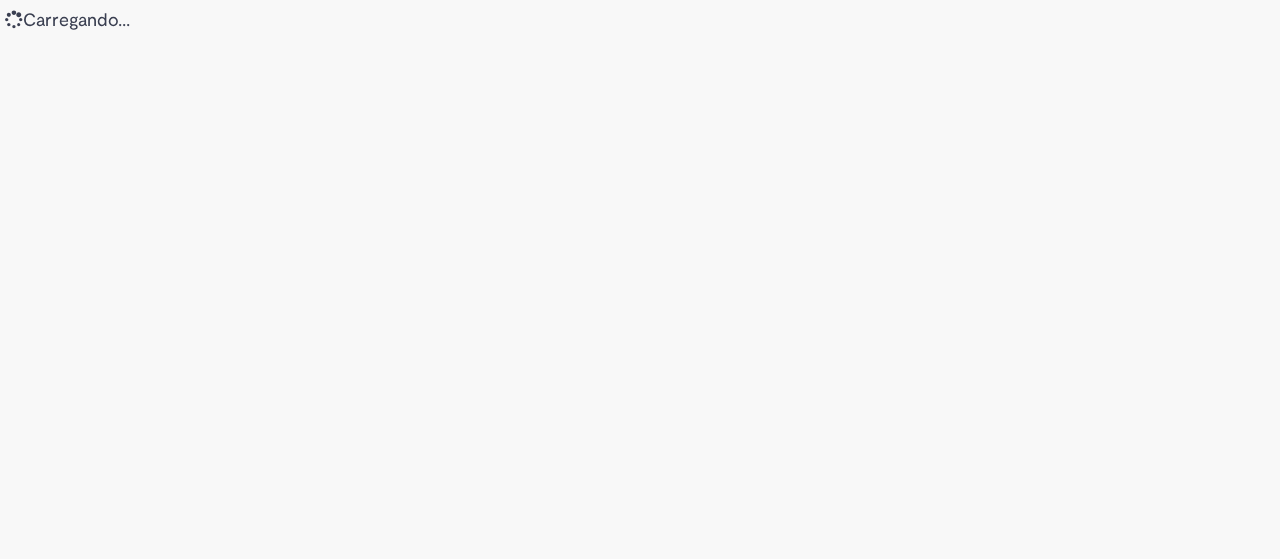 scroll, scrollTop: 0, scrollLeft: 0, axis: both 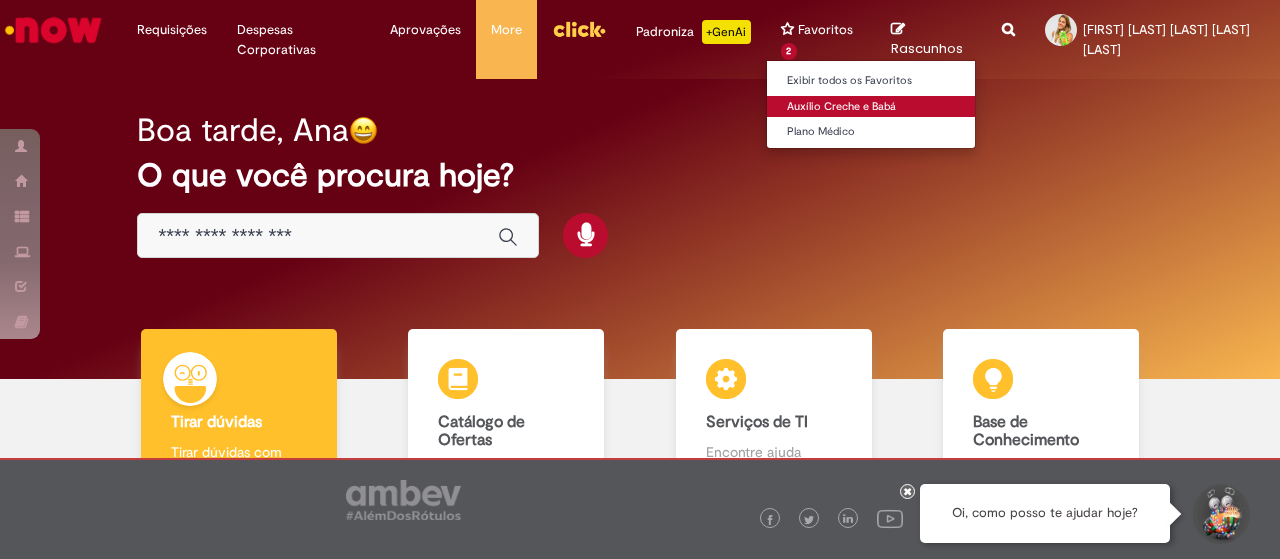 click on "Auxílio Creche e Babá" at bounding box center [877, 107] 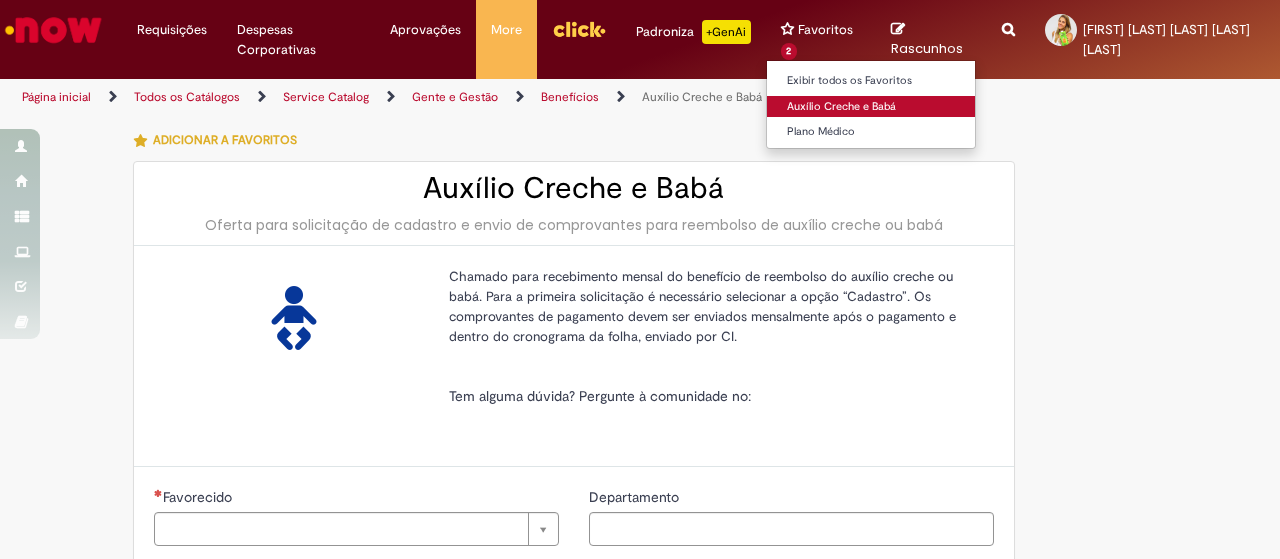 type on "********" 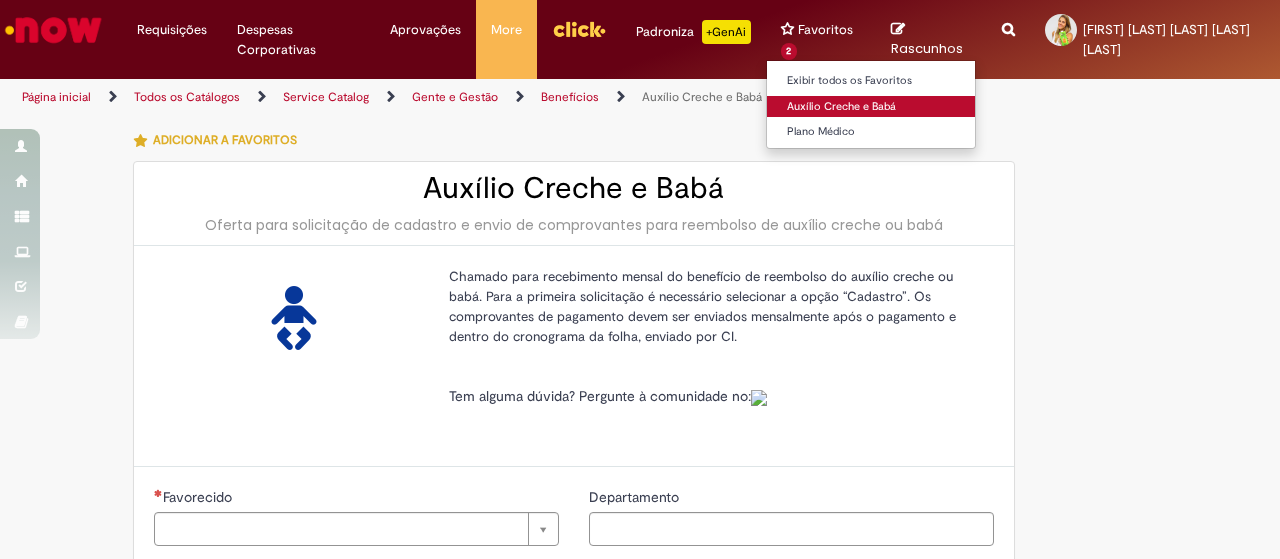 type on "**********" 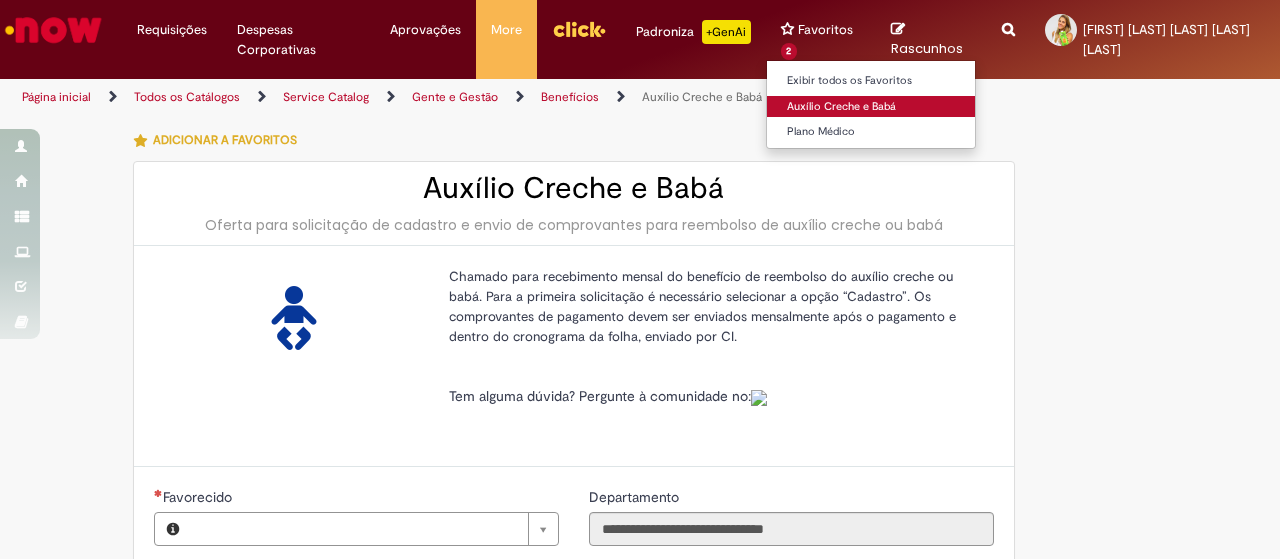 type on "**********" 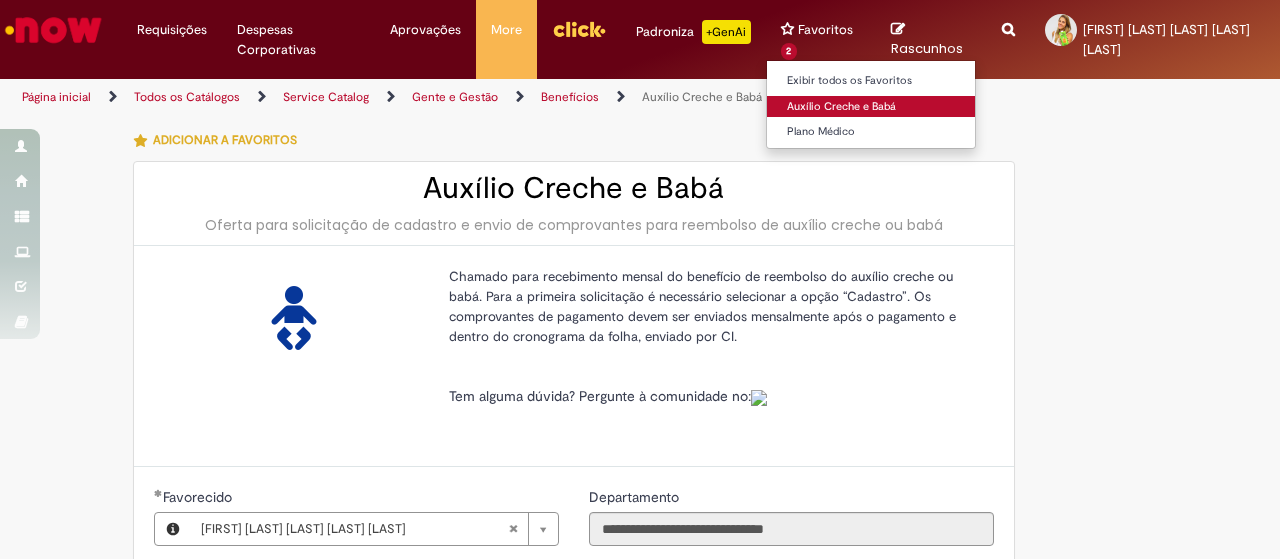 type on "**********" 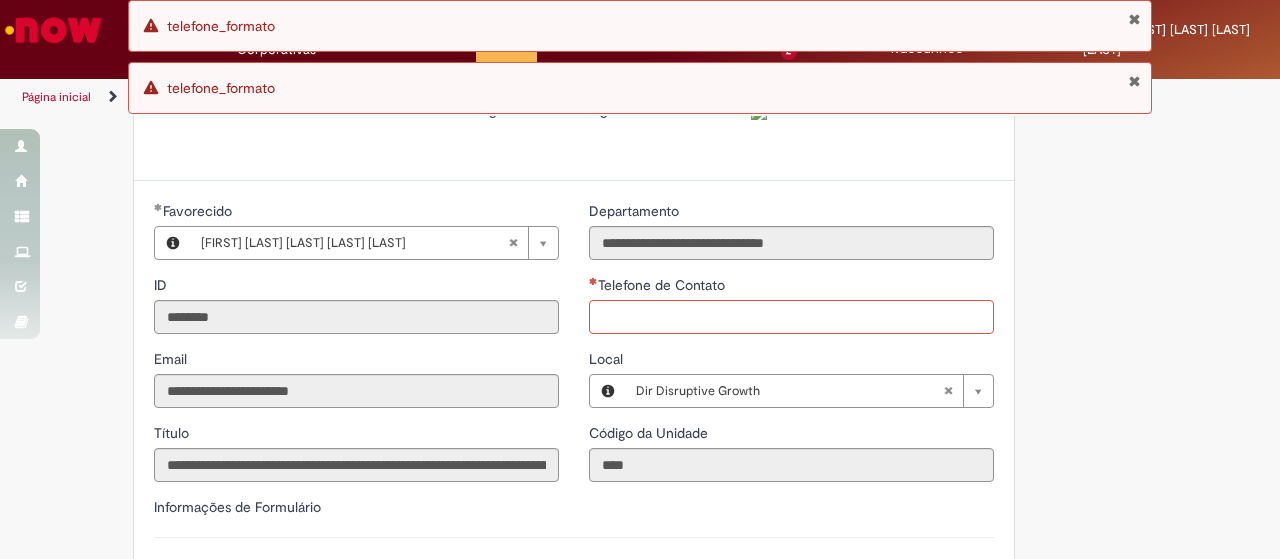 click on "Telefone de Contato" at bounding box center [791, 317] 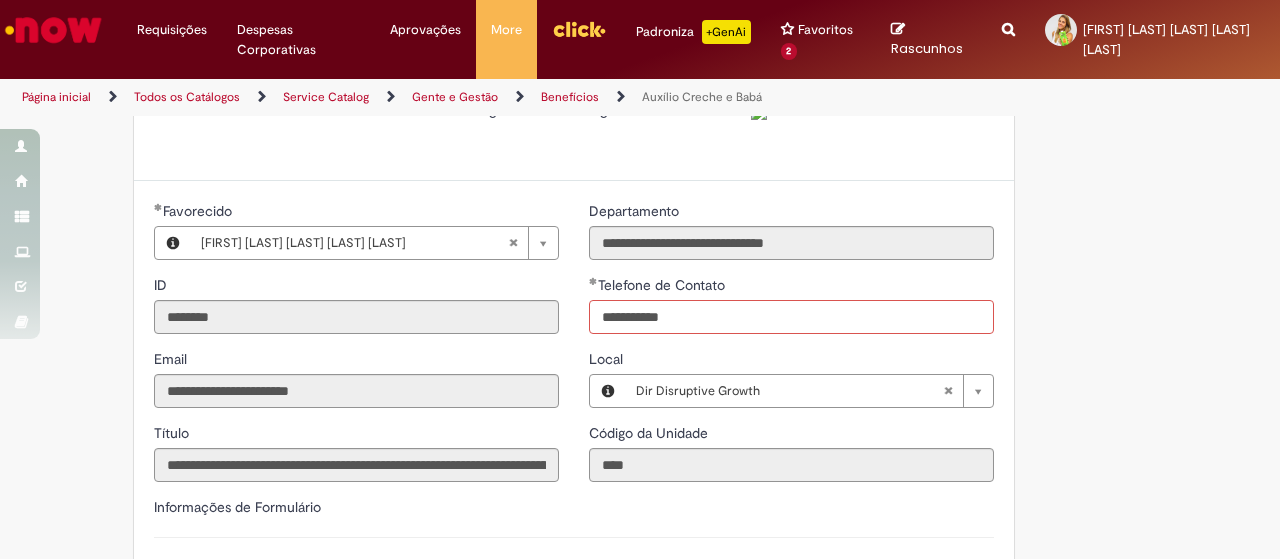 type on "**********" 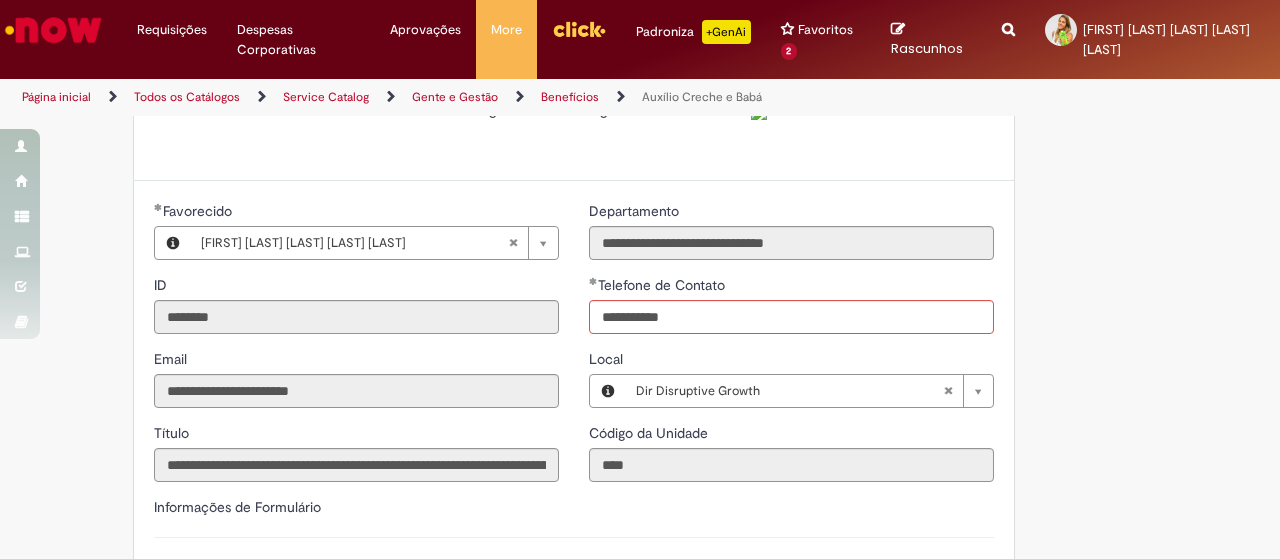 type 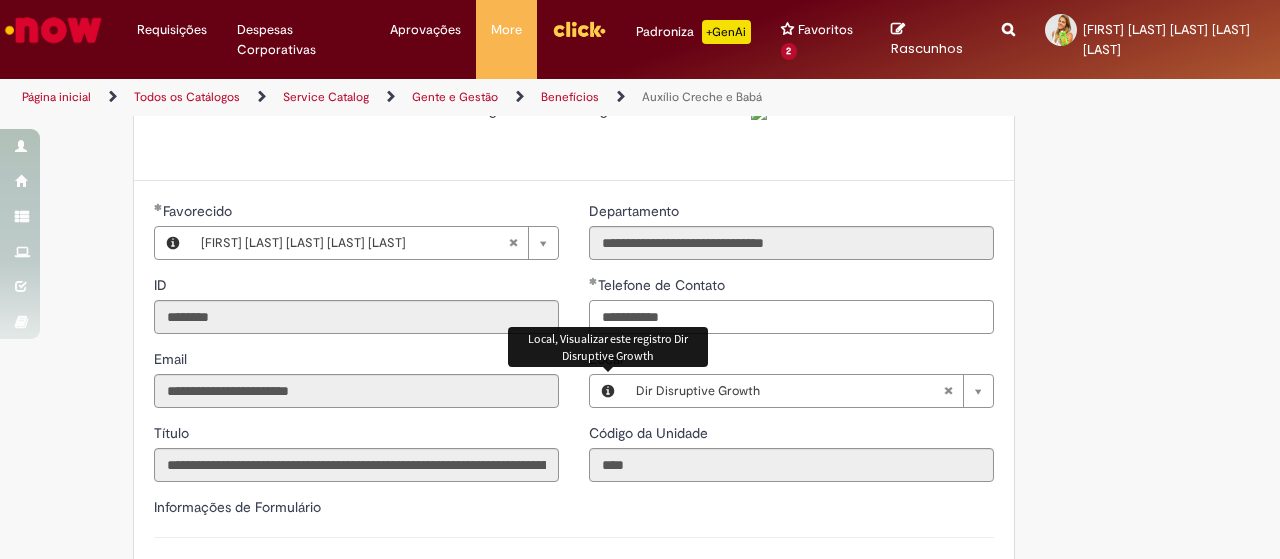 click on "**********" at bounding box center (791, 317) 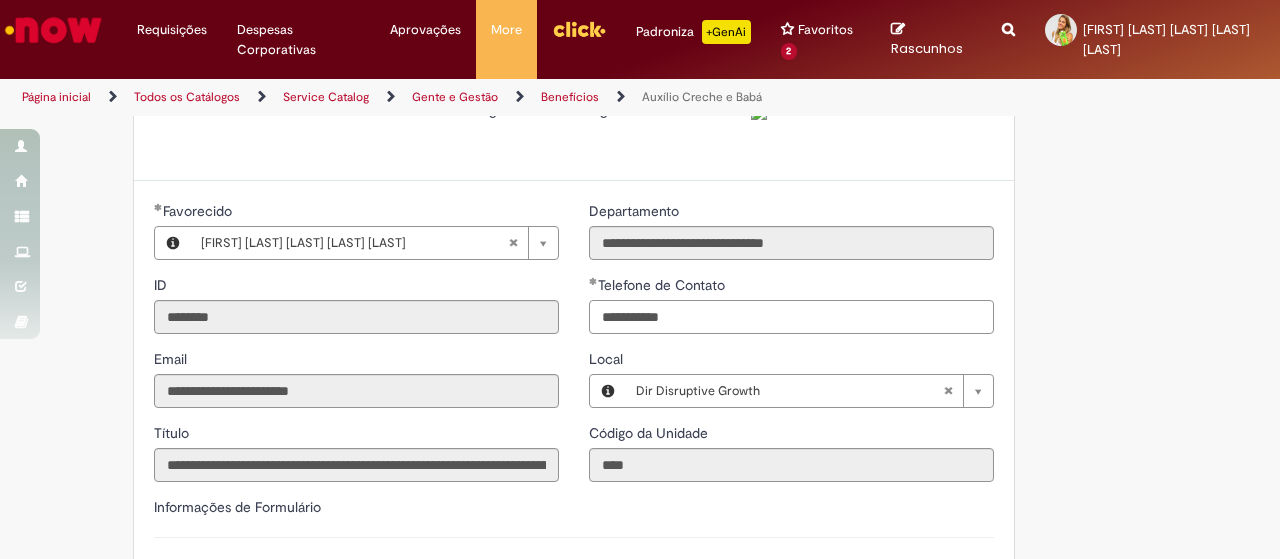 click on "**********" at bounding box center [791, 317] 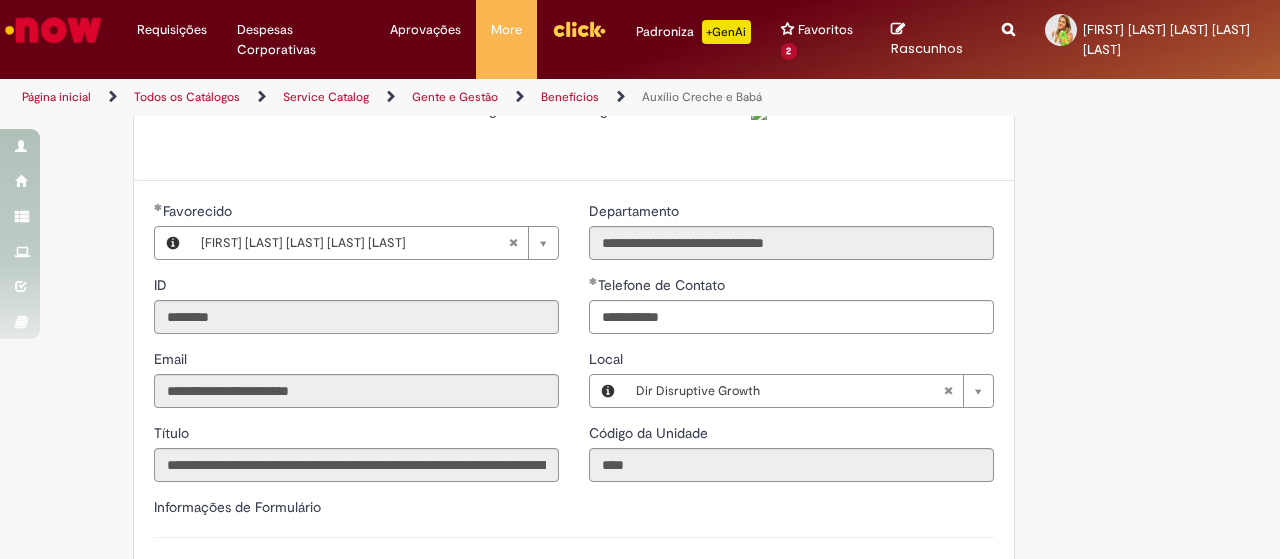 type on "**********" 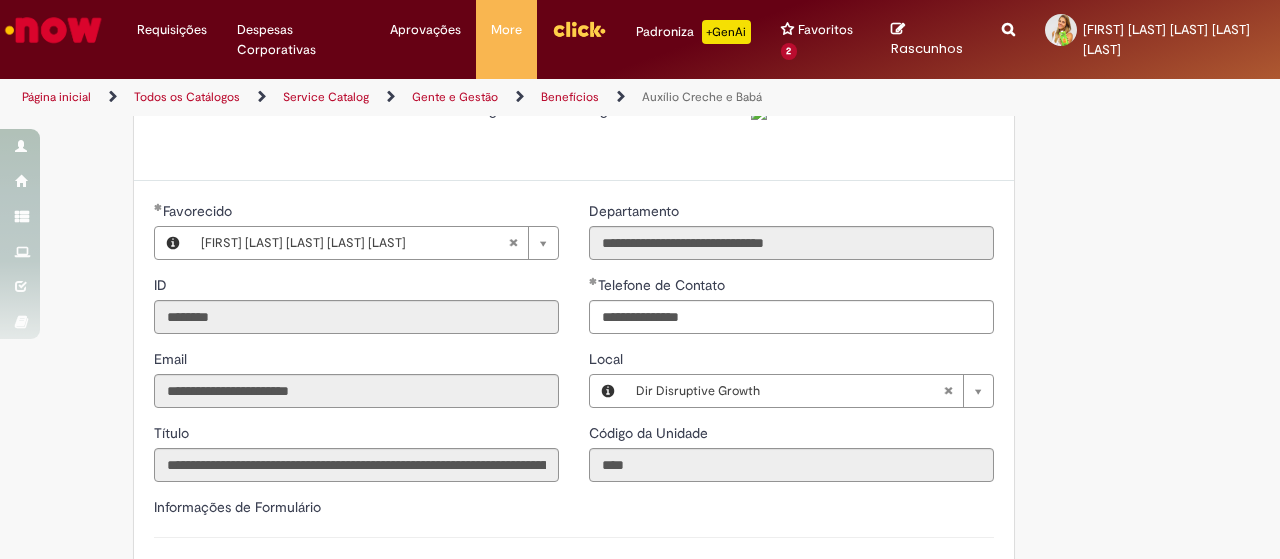click on "**********" at bounding box center [640, 360] 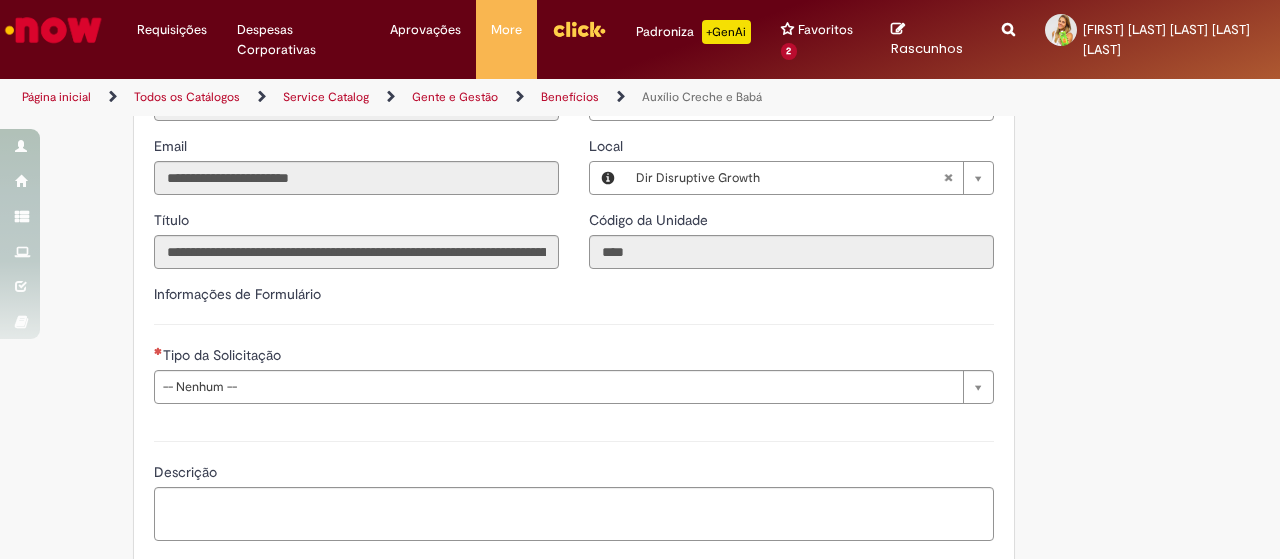 scroll, scrollTop: 586, scrollLeft: 0, axis: vertical 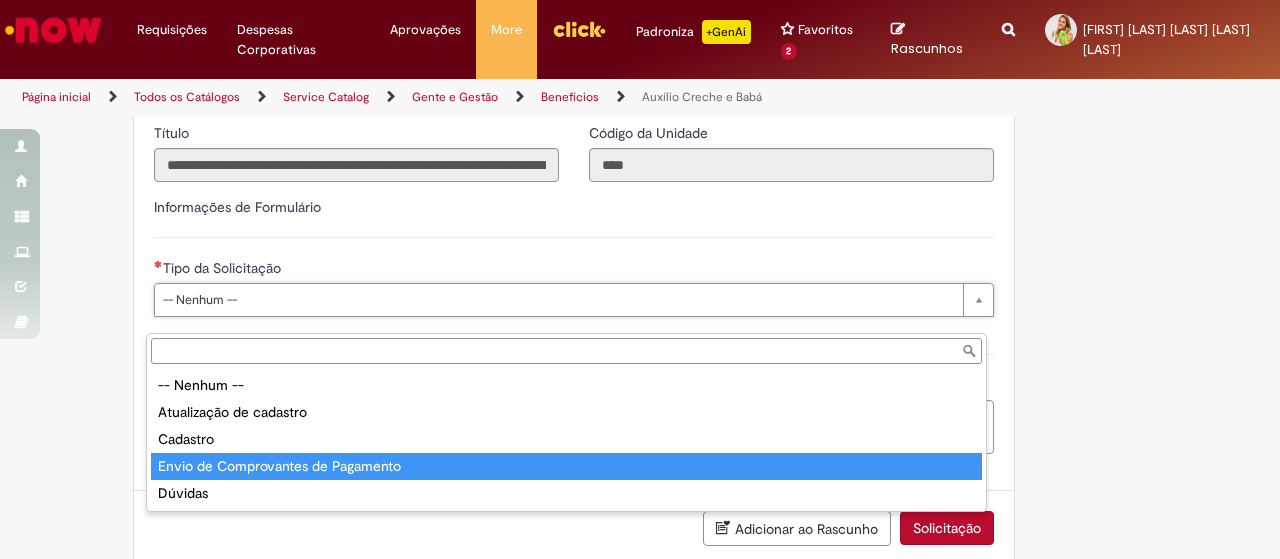 type on "**********" 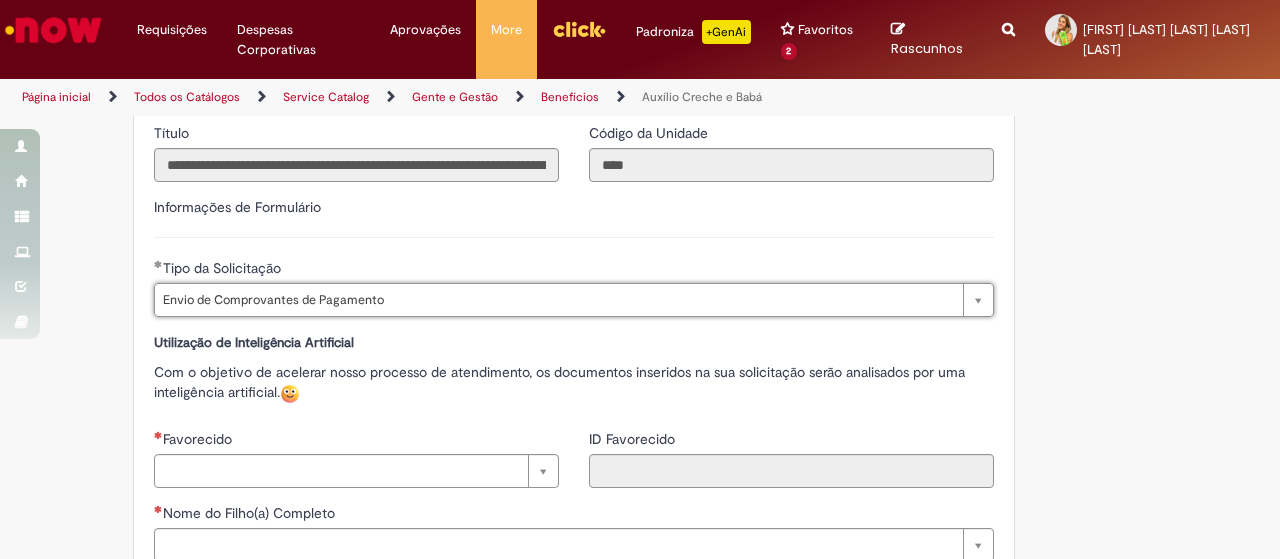 click on "Utilização de Inteligência Artificial" at bounding box center (574, 342) 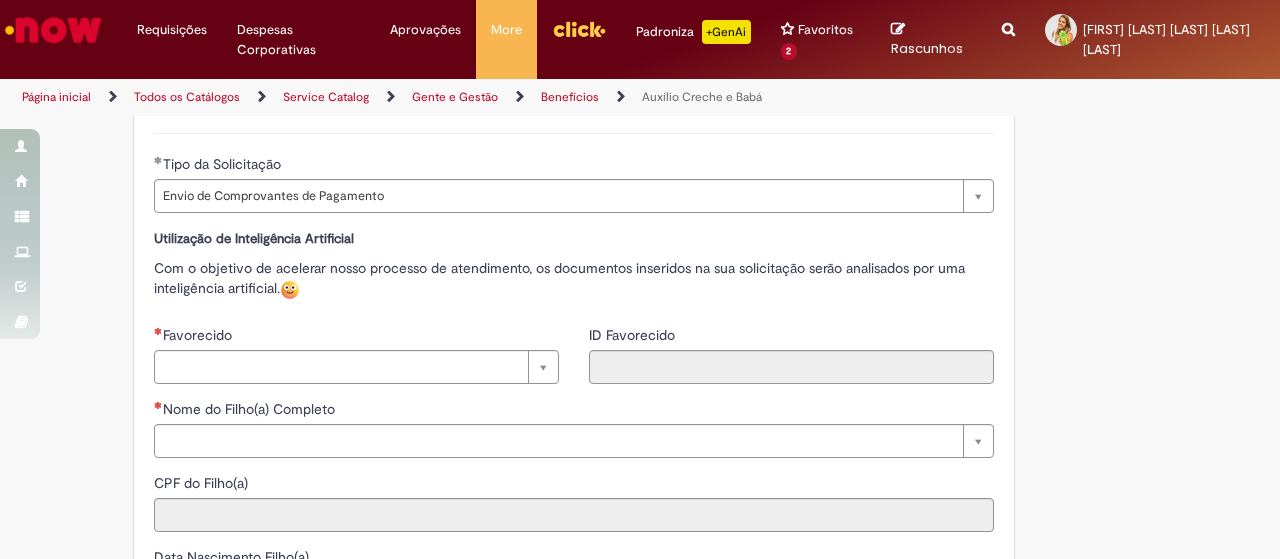 scroll, scrollTop: 786, scrollLeft: 0, axis: vertical 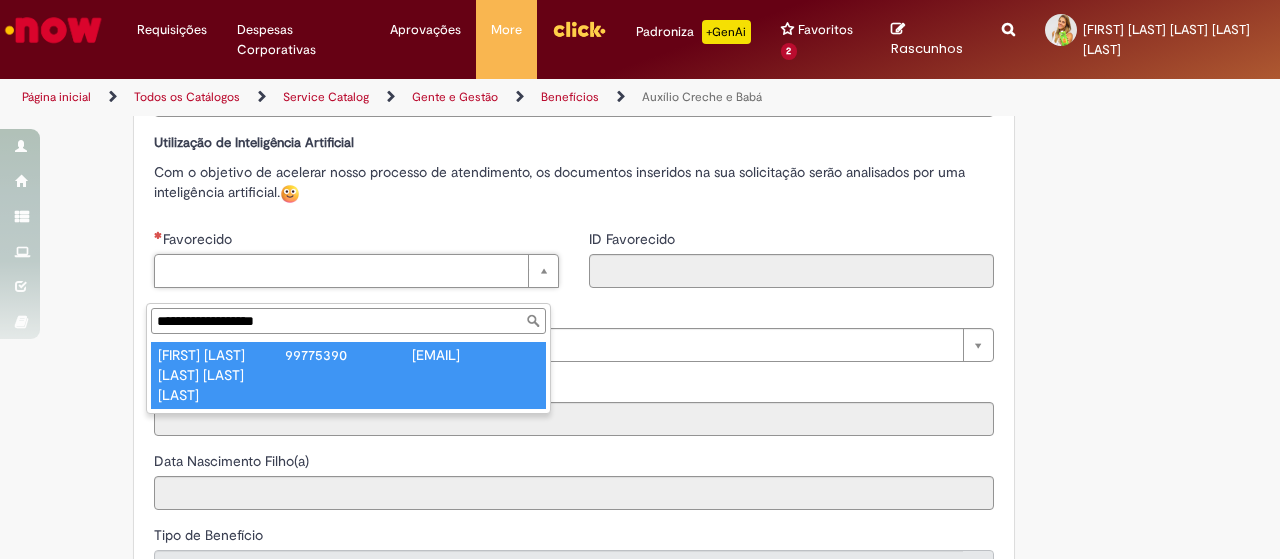 type on "**********" 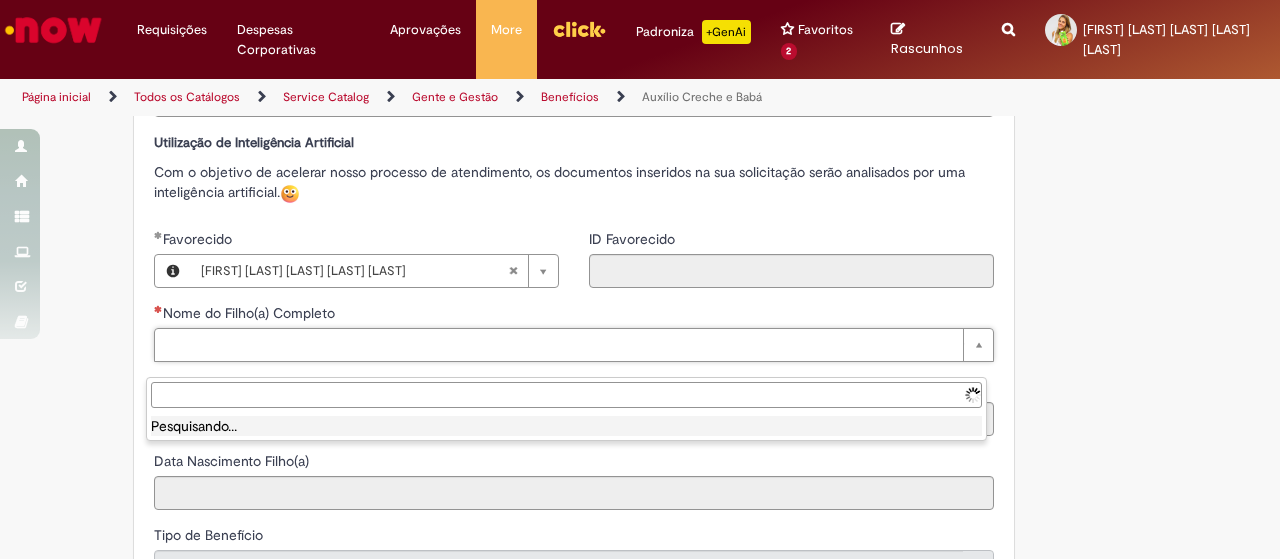 type on "********" 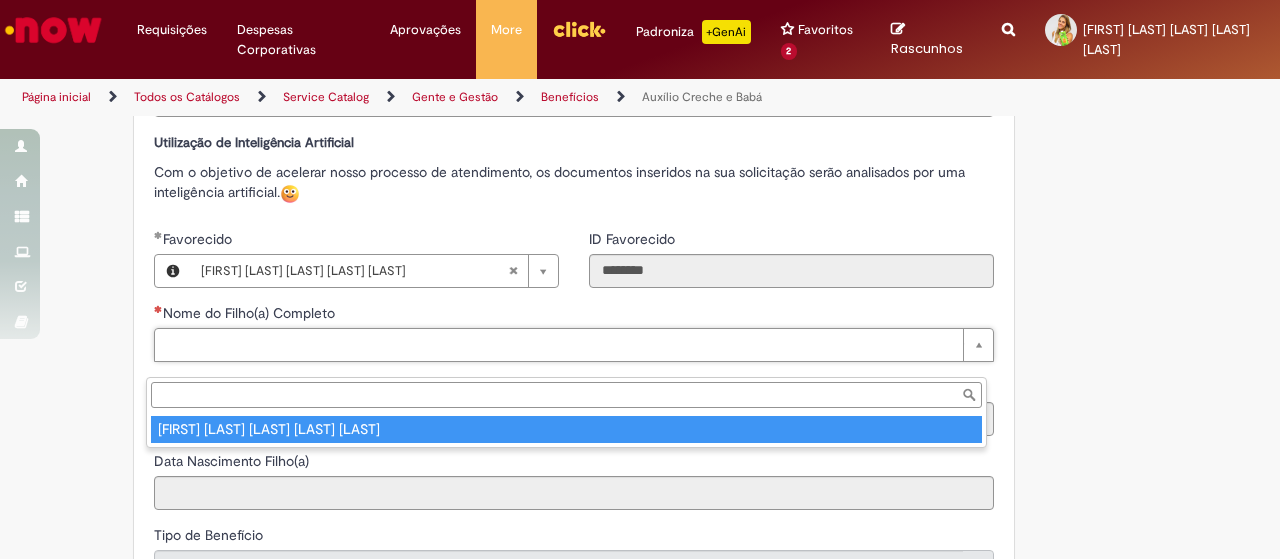 type on "**********" 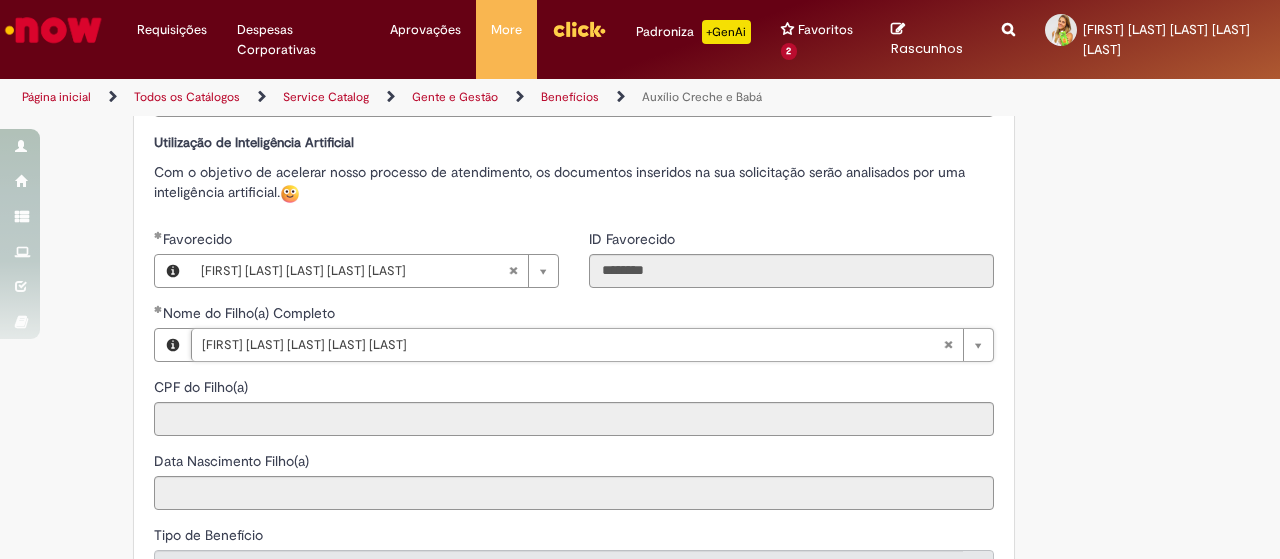 type on "**********" 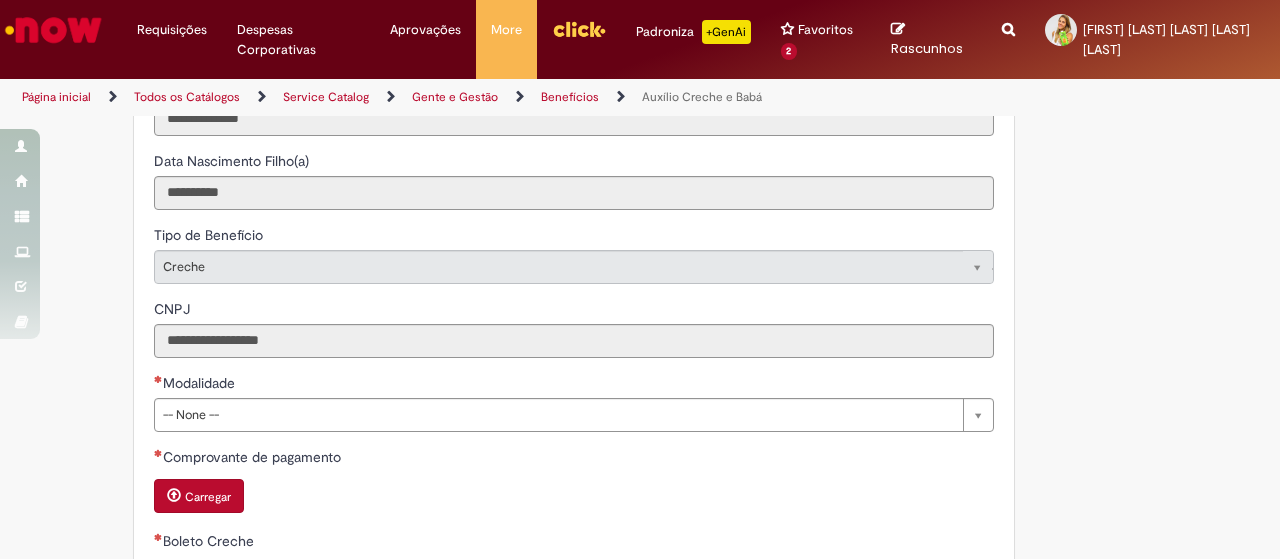 scroll, scrollTop: 1186, scrollLeft: 0, axis: vertical 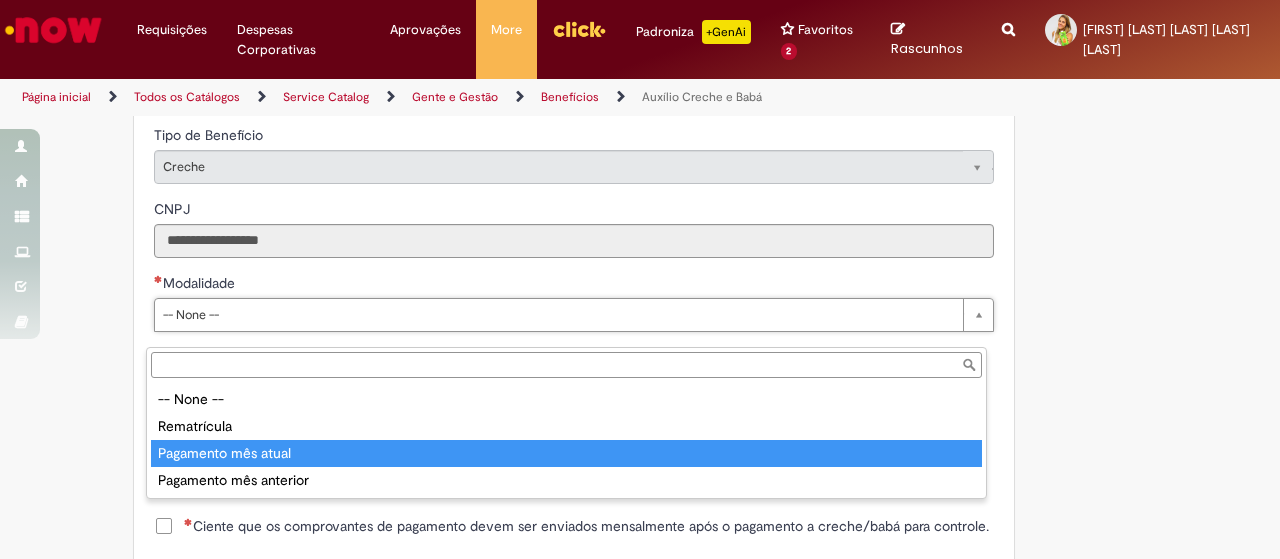 type on "**********" 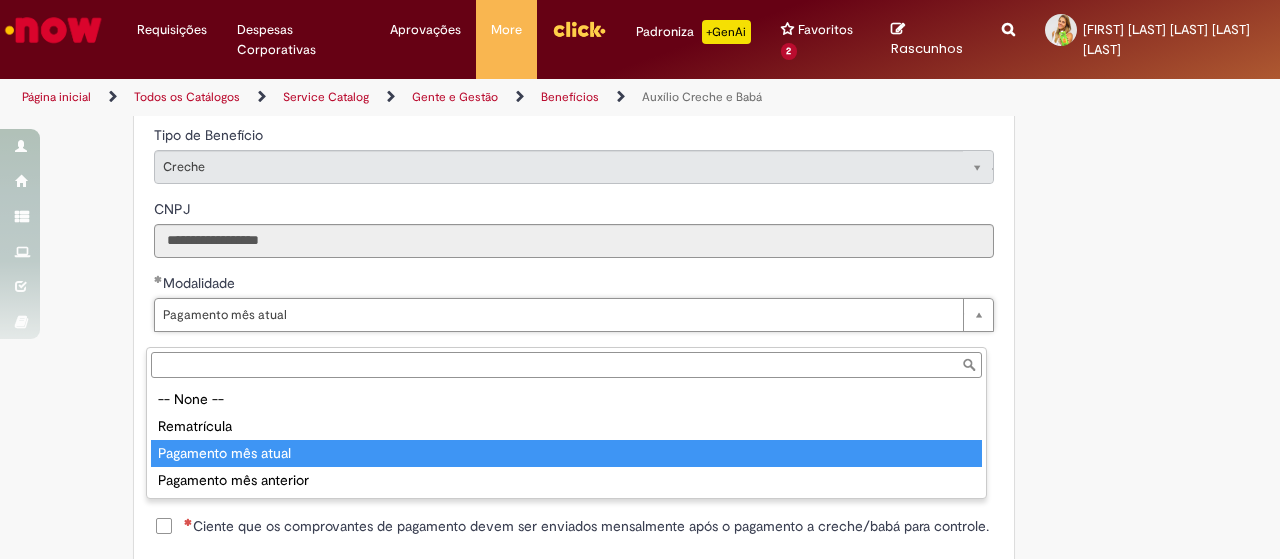 type on "**********" 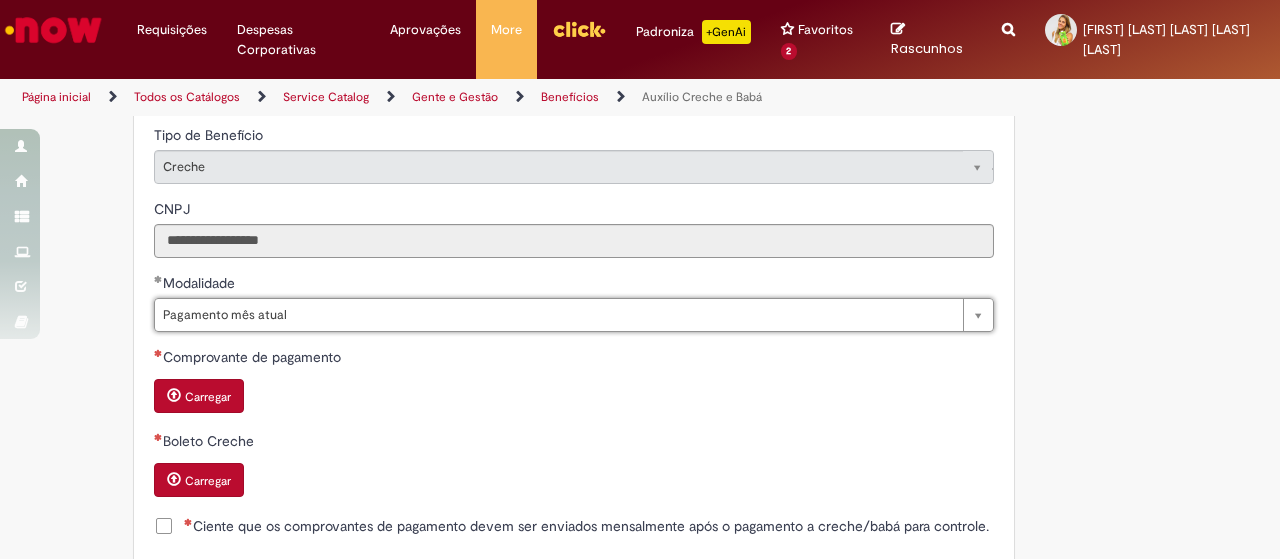 scroll, scrollTop: 0, scrollLeft: 131, axis: horizontal 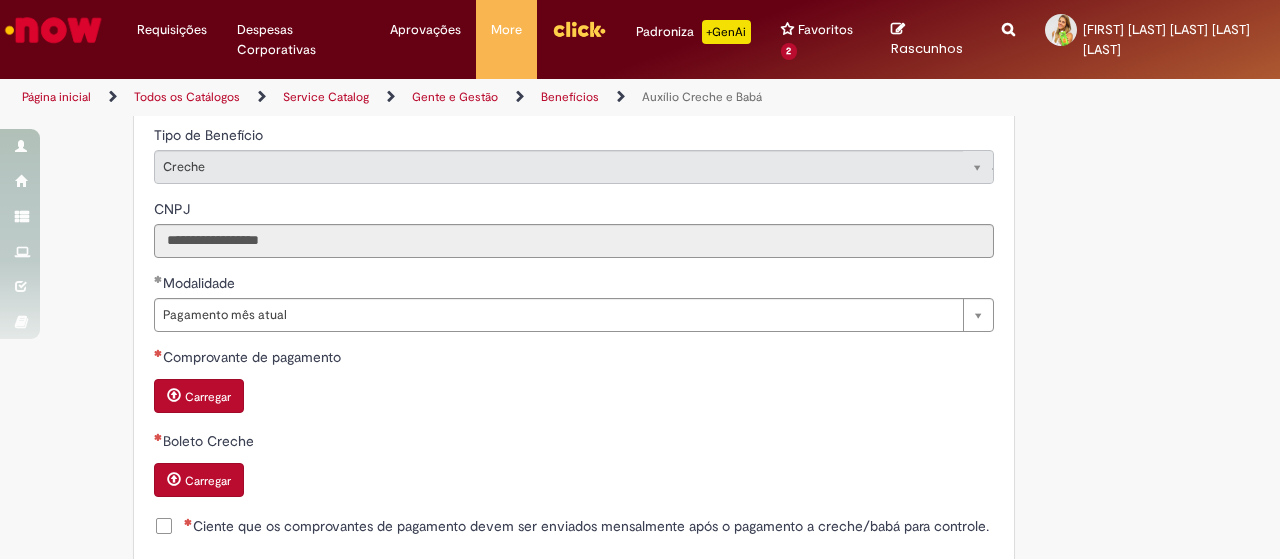 click on "Carregar" at bounding box center (208, 397) 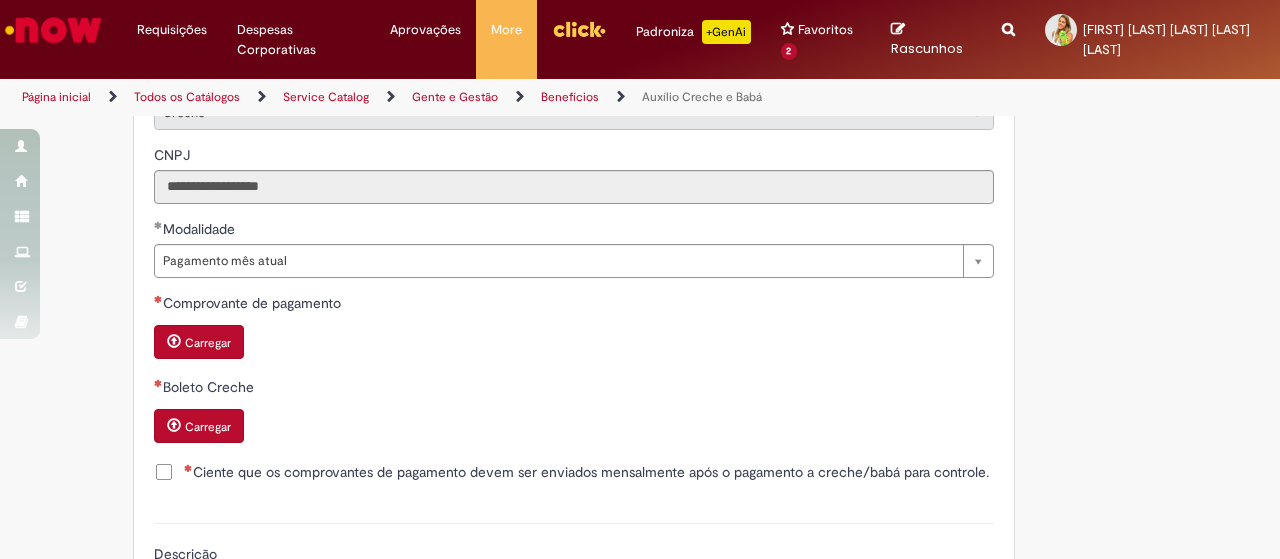 scroll, scrollTop: 1286, scrollLeft: 0, axis: vertical 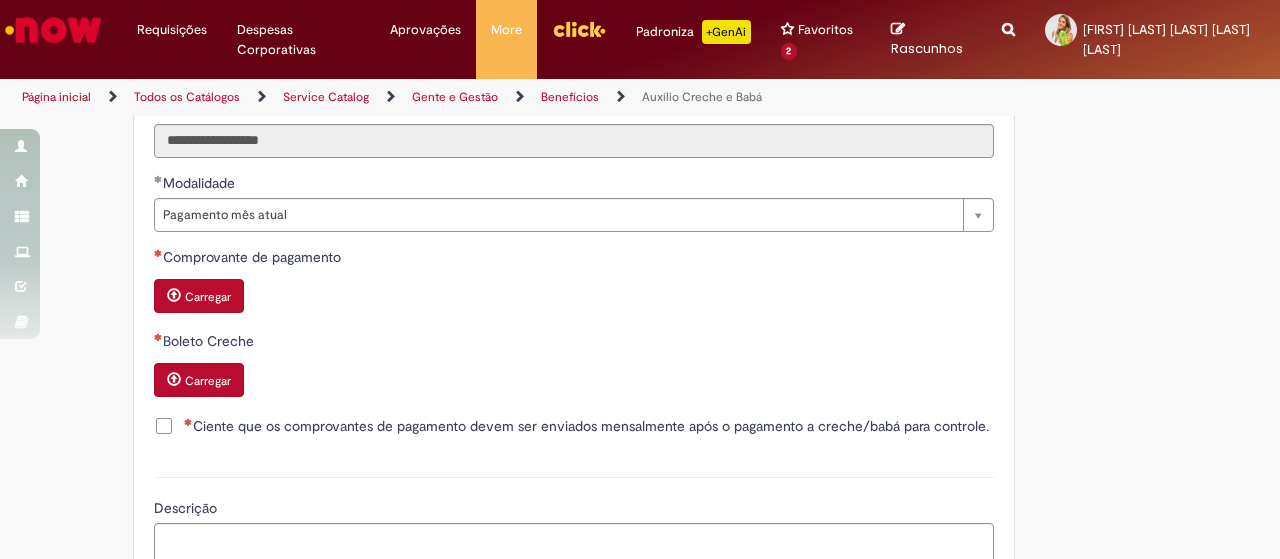 click on "Carregar" at bounding box center [208, 297] 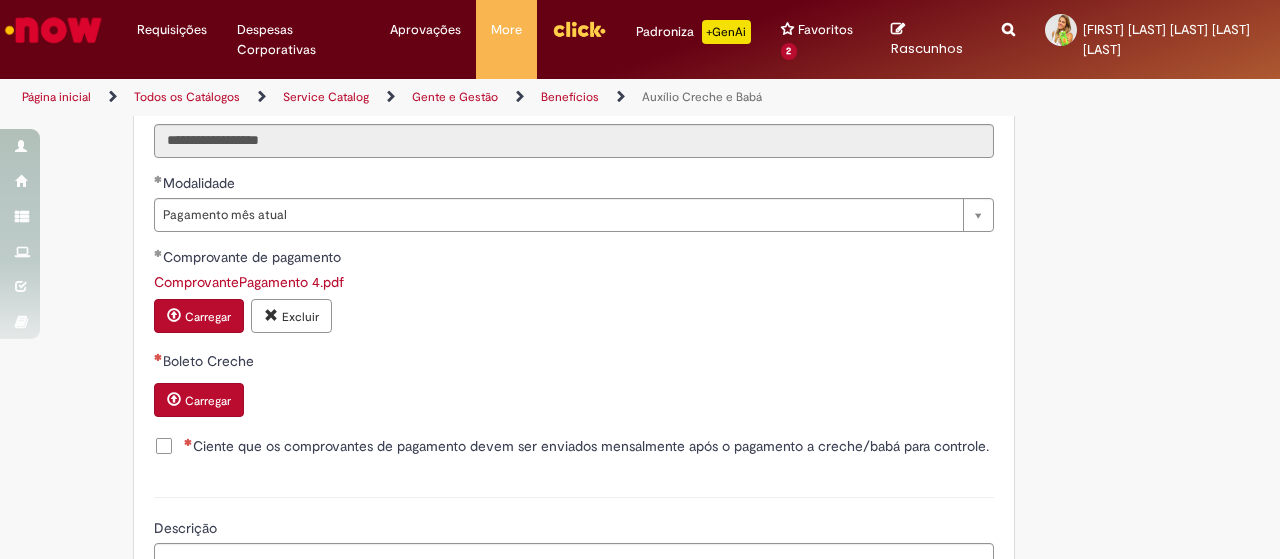 click on "Carregar" at bounding box center [208, 401] 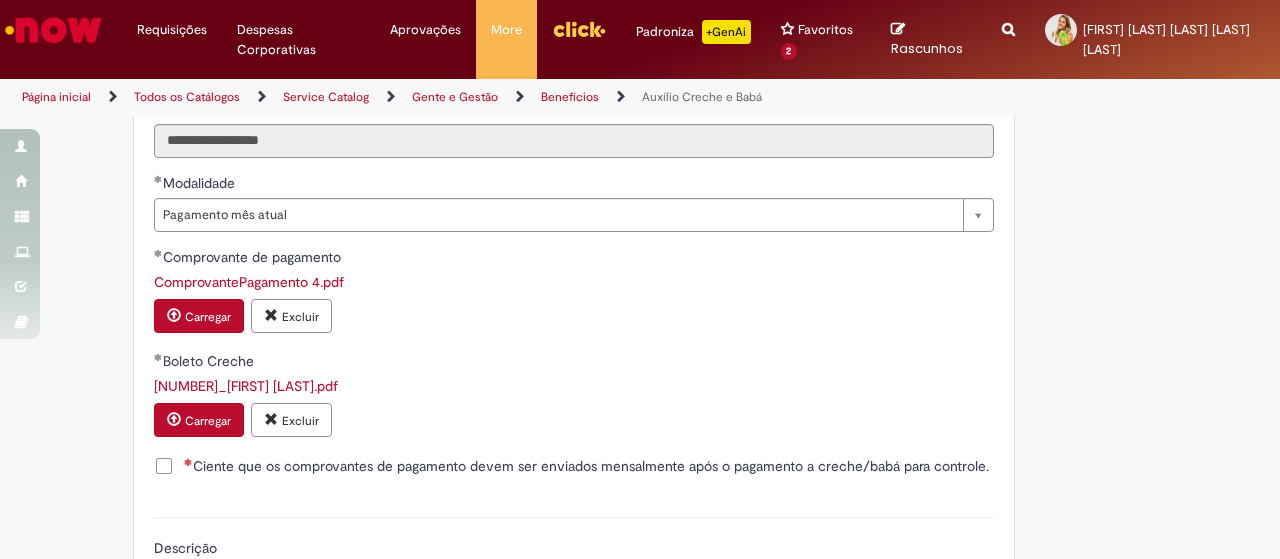 click on "Ciente que os comprovantes de pagamento devem ser enviados mensalmente após o pagamento a creche/babá para controle." at bounding box center (586, 466) 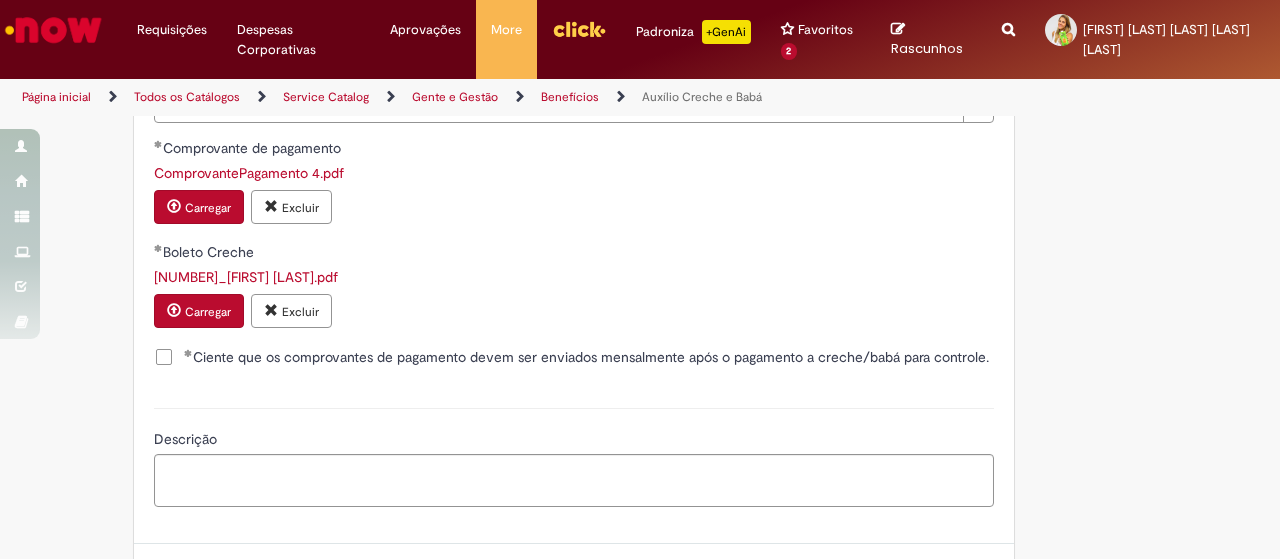 scroll, scrollTop: 1494, scrollLeft: 0, axis: vertical 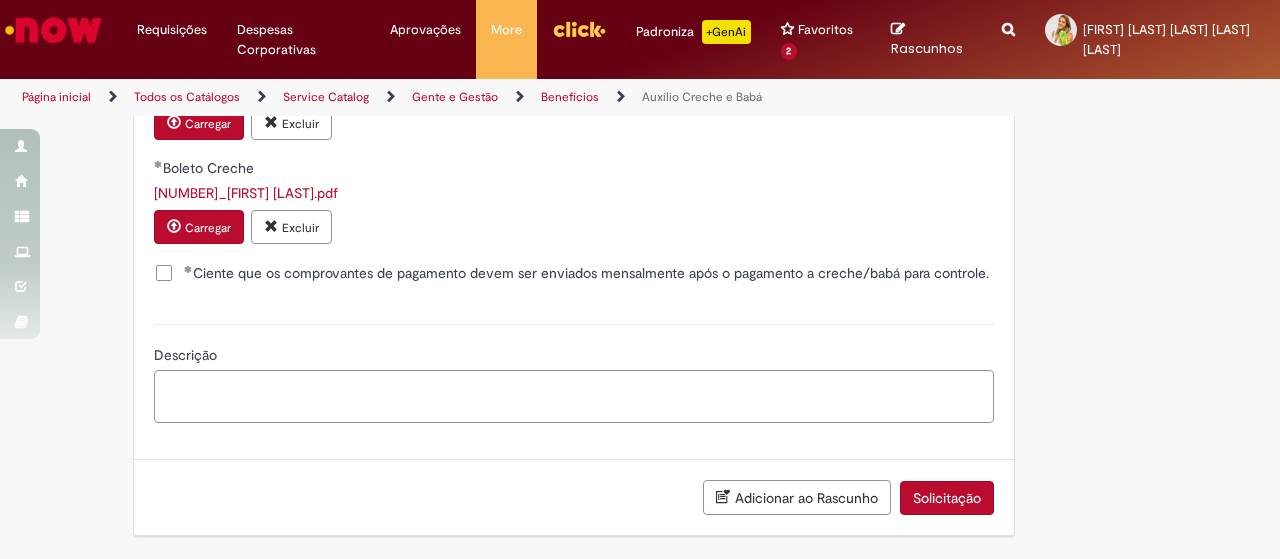 click on "Descrição" at bounding box center (574, 396) 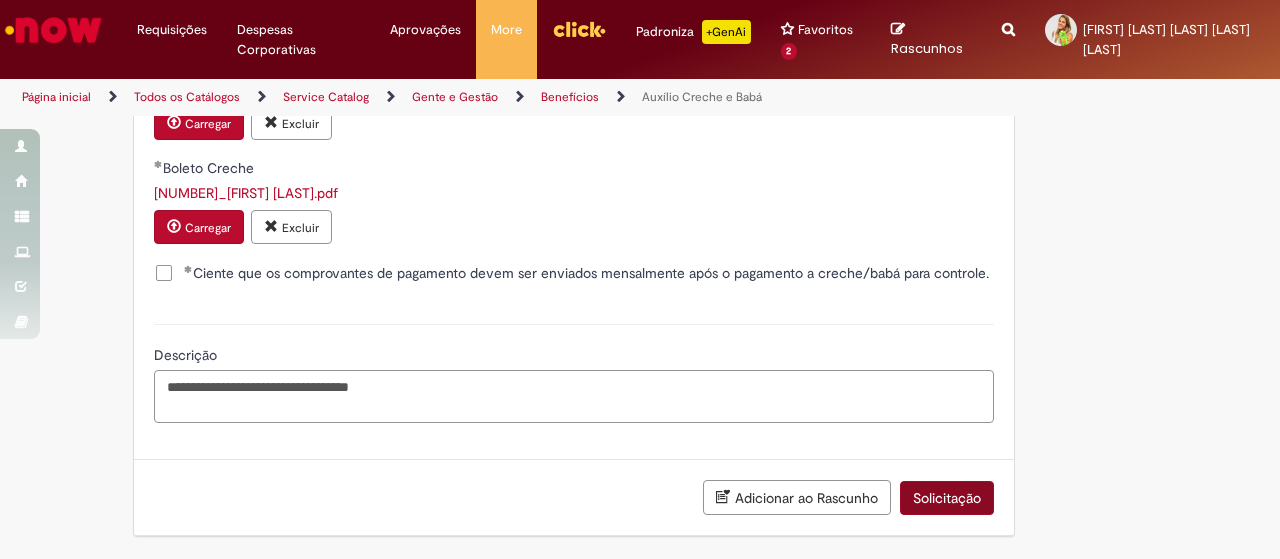 type on "**********" 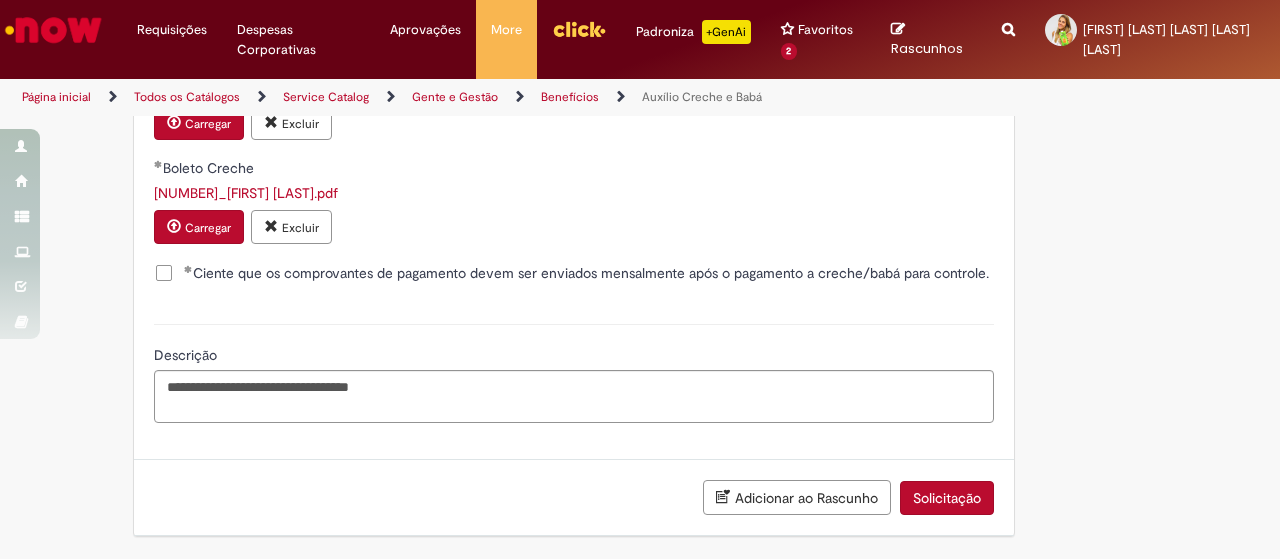 click on "Solicitação" at bounding box center (947, 498) 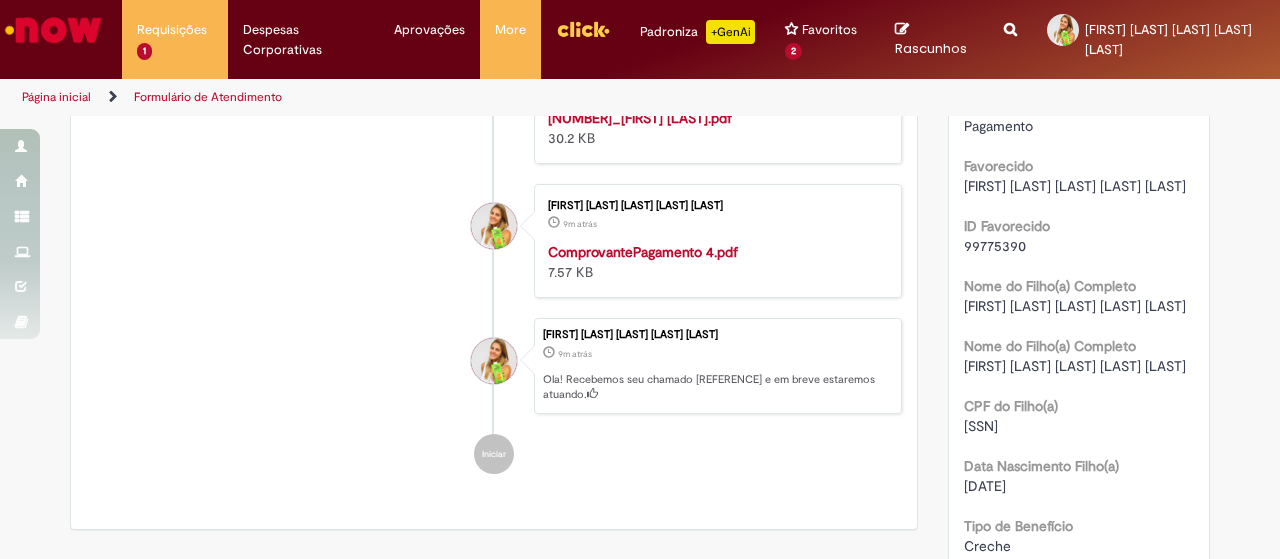 scroll, scrollTop: 0, scrollLeft: 0, axis: both 